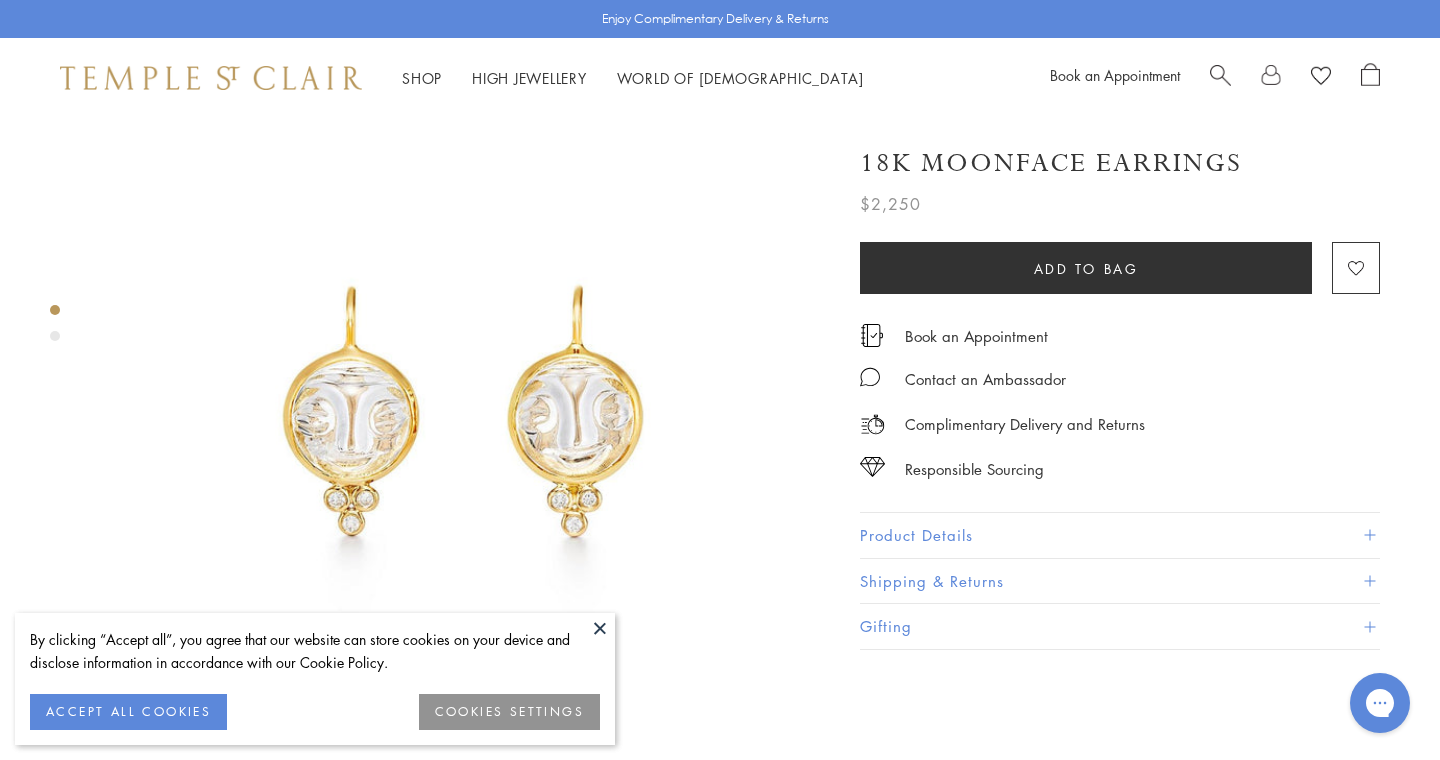 scroll, scrollTop: 0, scrollLeft: 0, axis: both 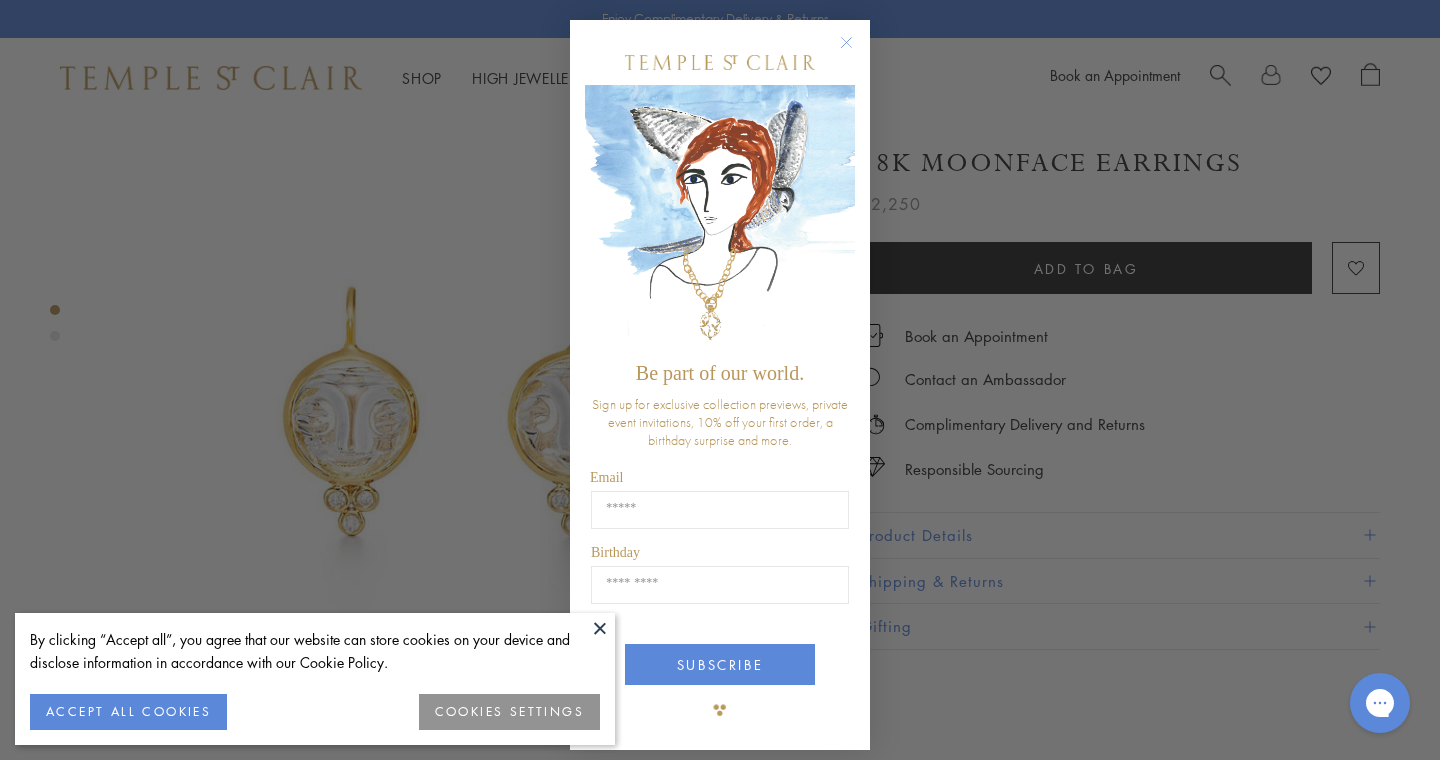 click 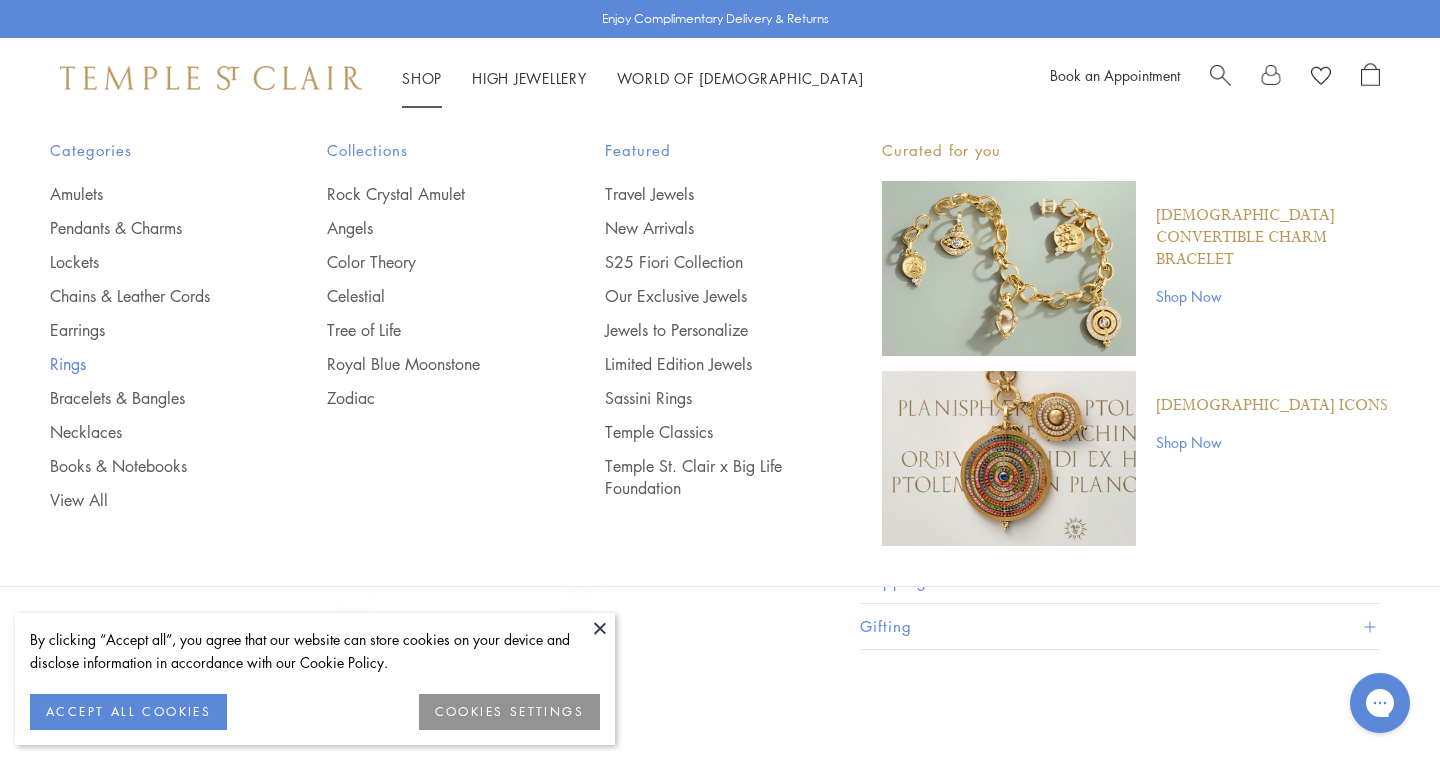 click on "Rings" at bounding box center (148, 364) 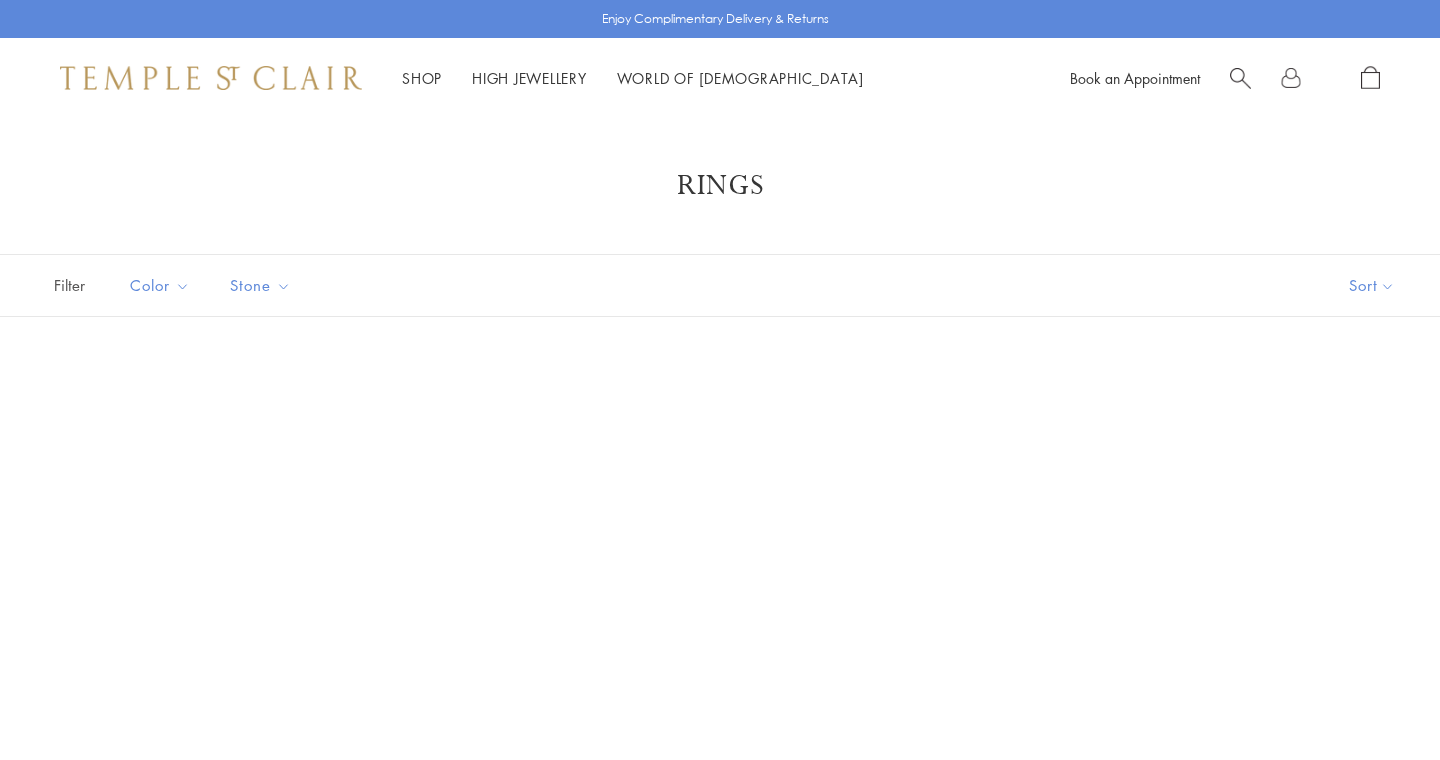 scroll, scrollTop: 0, scrollLeft: 0, axis: both 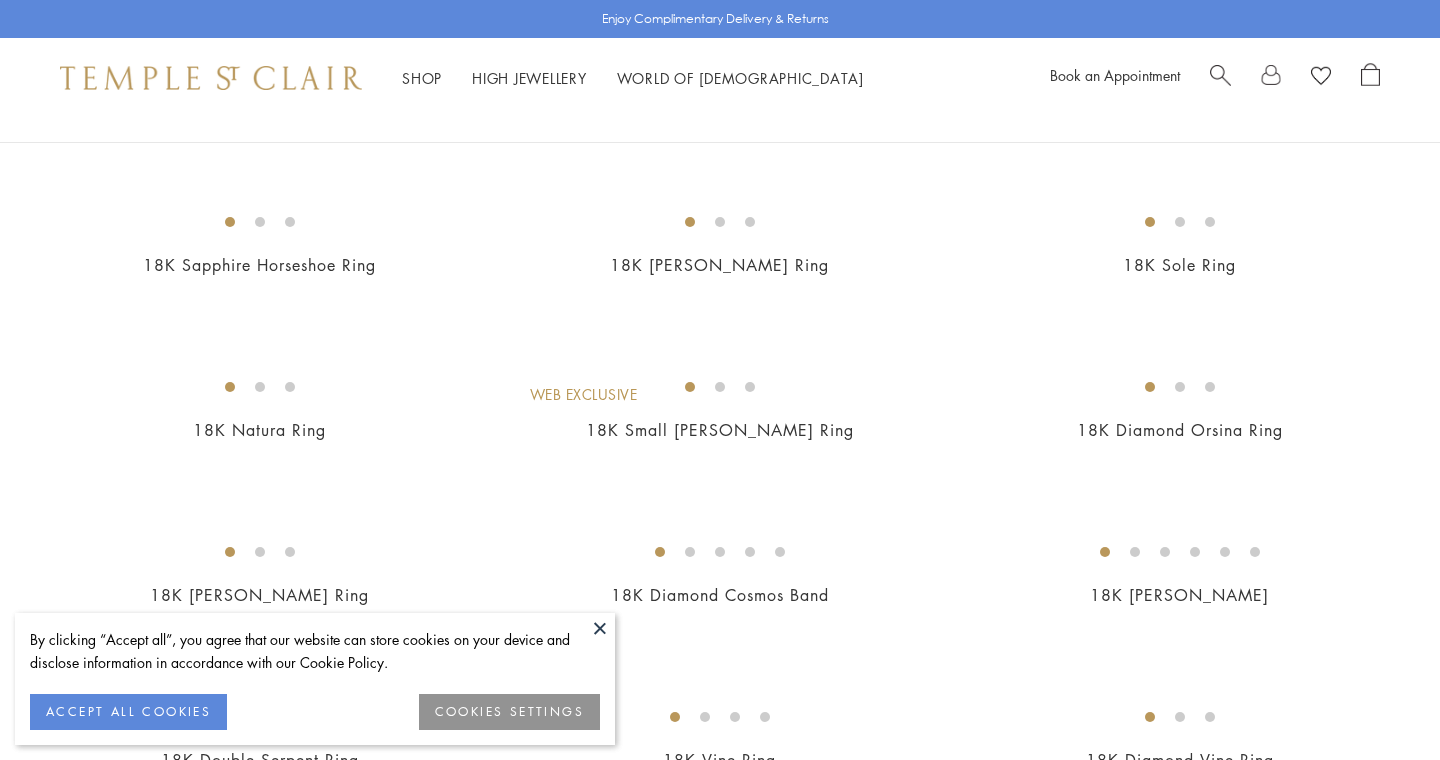 click at bounding box center (600, 628) 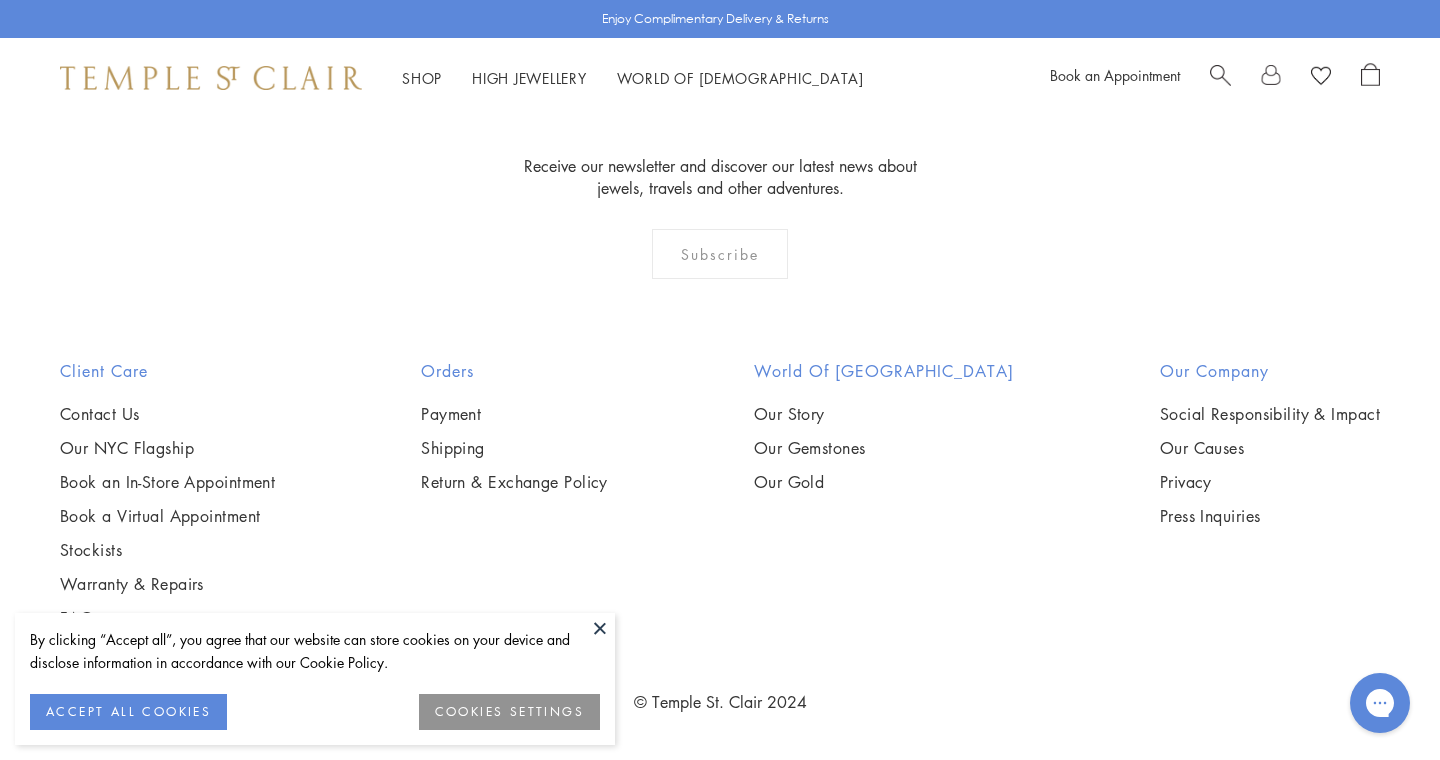 scroll, scrollTop: 6830, scrollLeft: 0, axis: vertical 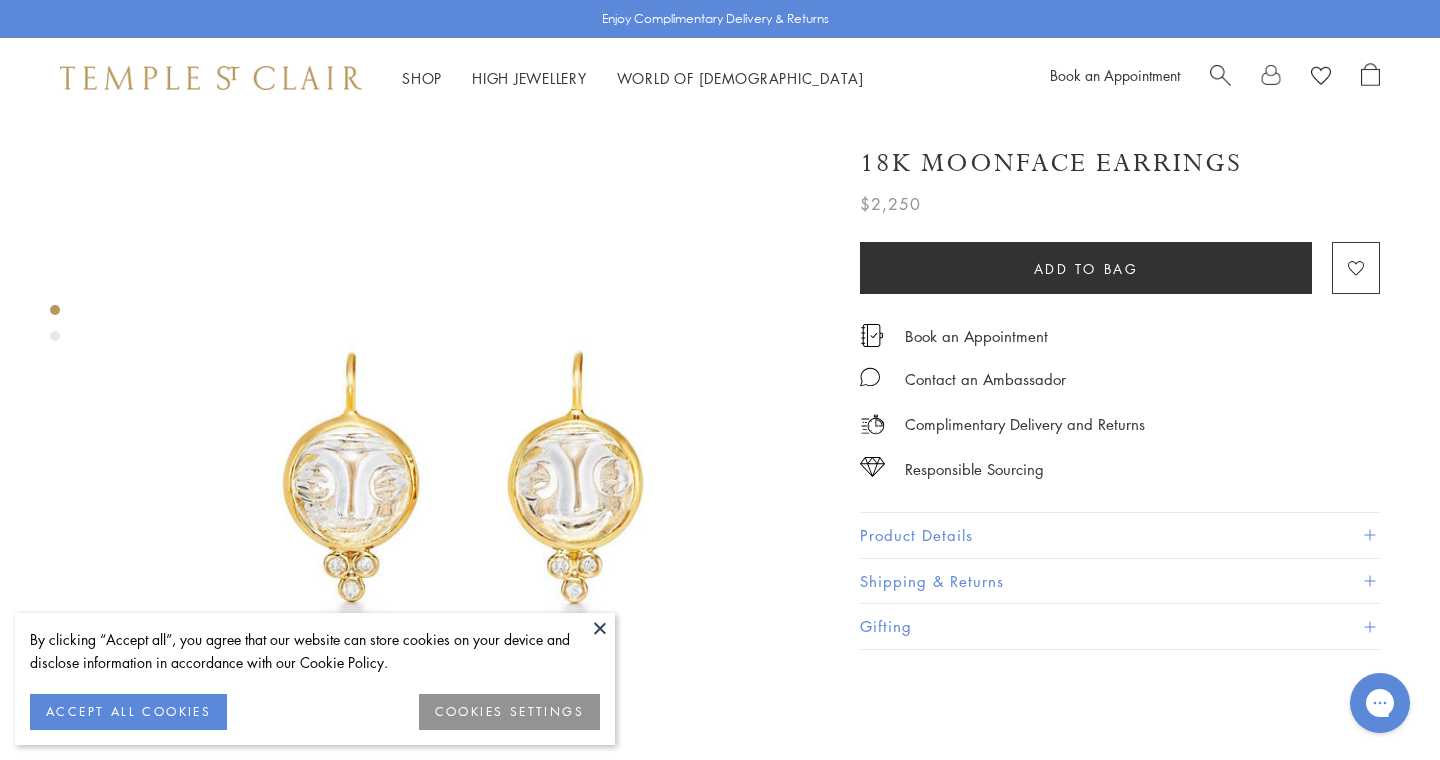 click at bounding box center (600, 628) 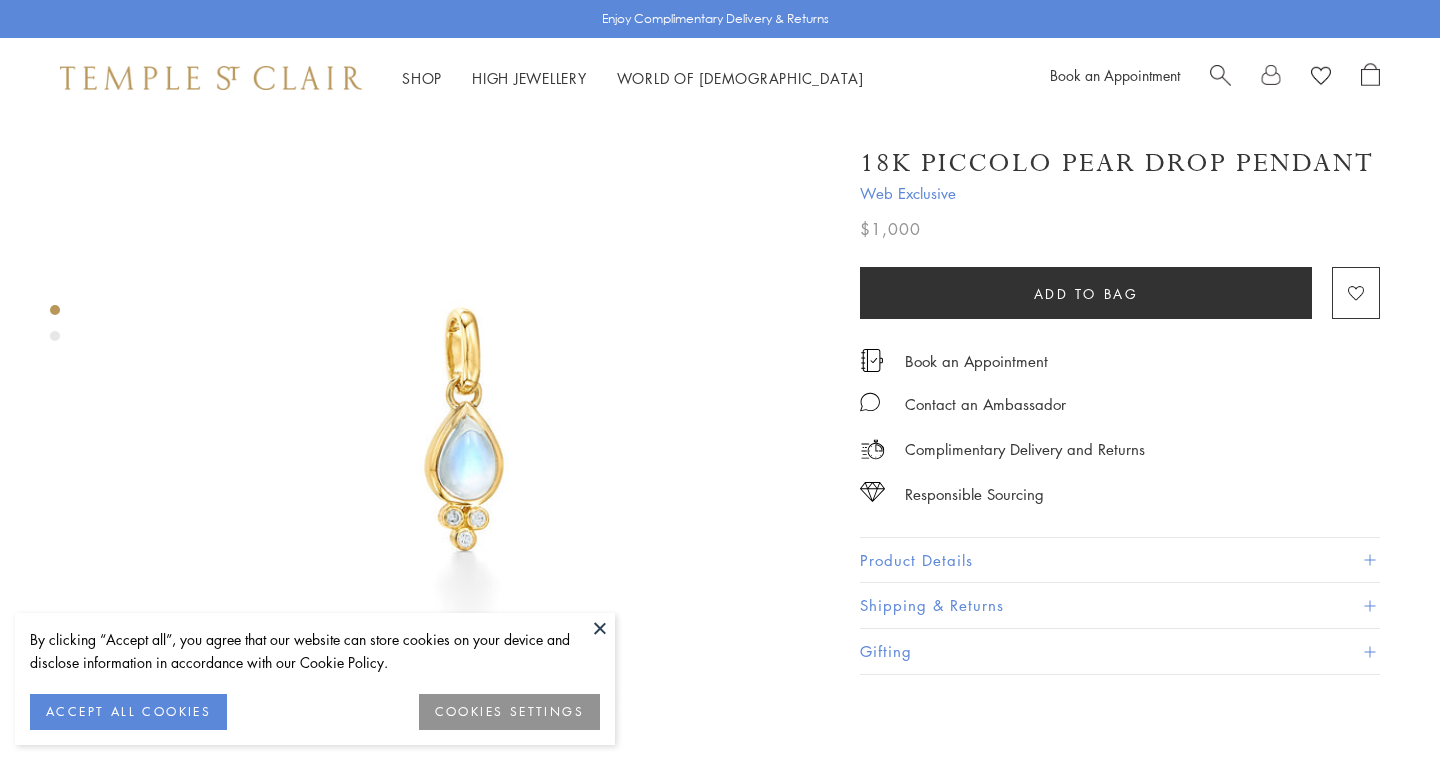 scroll, scrollTop: 51, scrollLeft: 0, axis: vertical 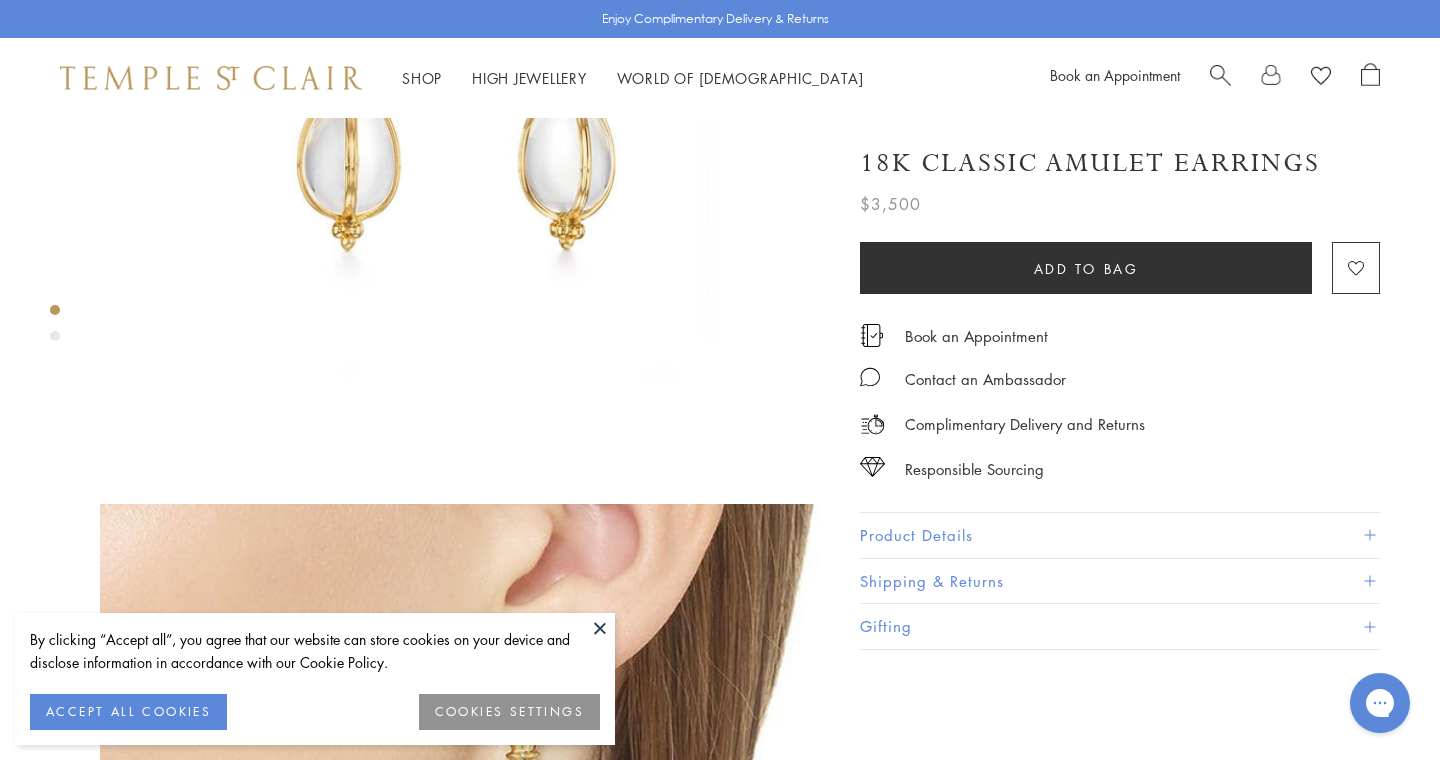 click on "High Jewellery High Jewellery" at bounding box center [529, 78] 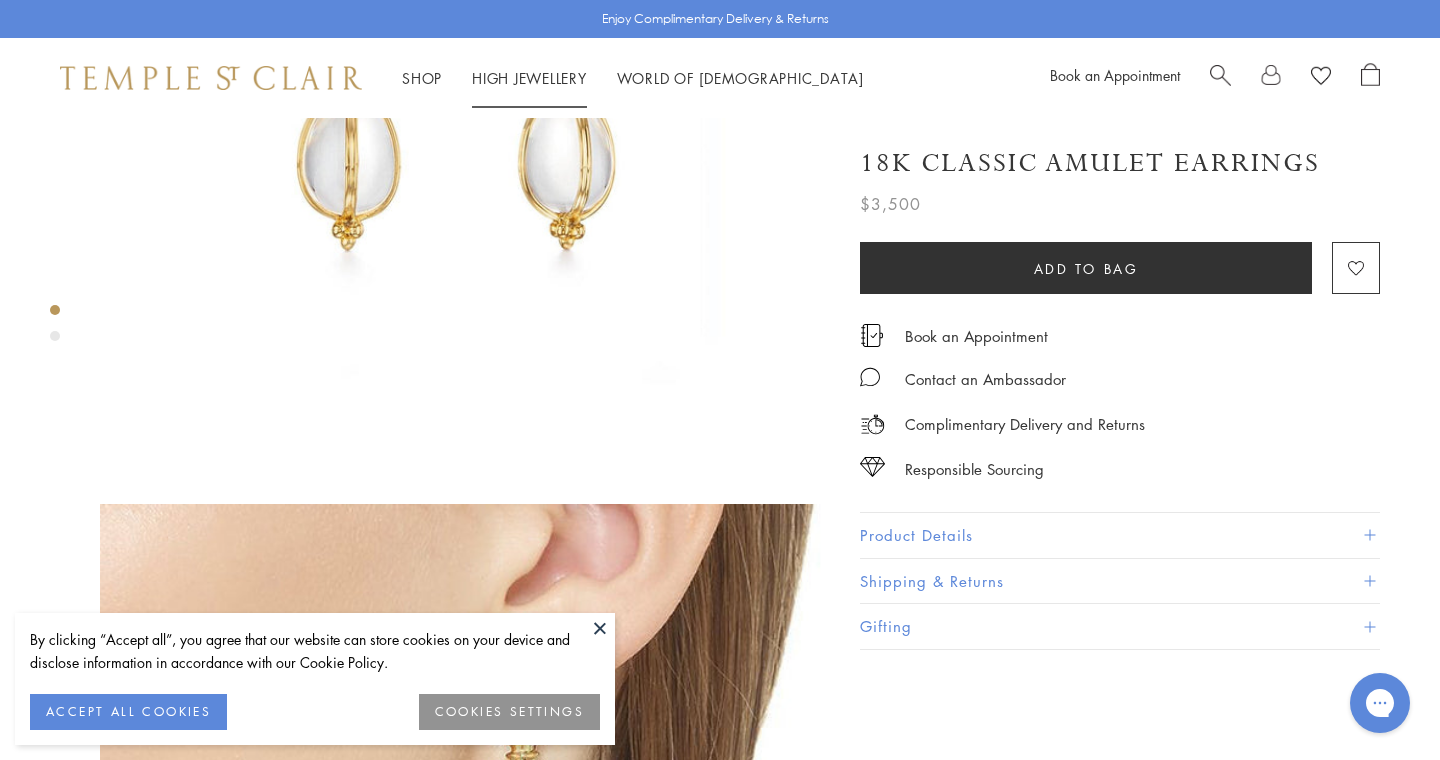click on "High Jewellery High Jewellery" at bounding box center (529, 78) 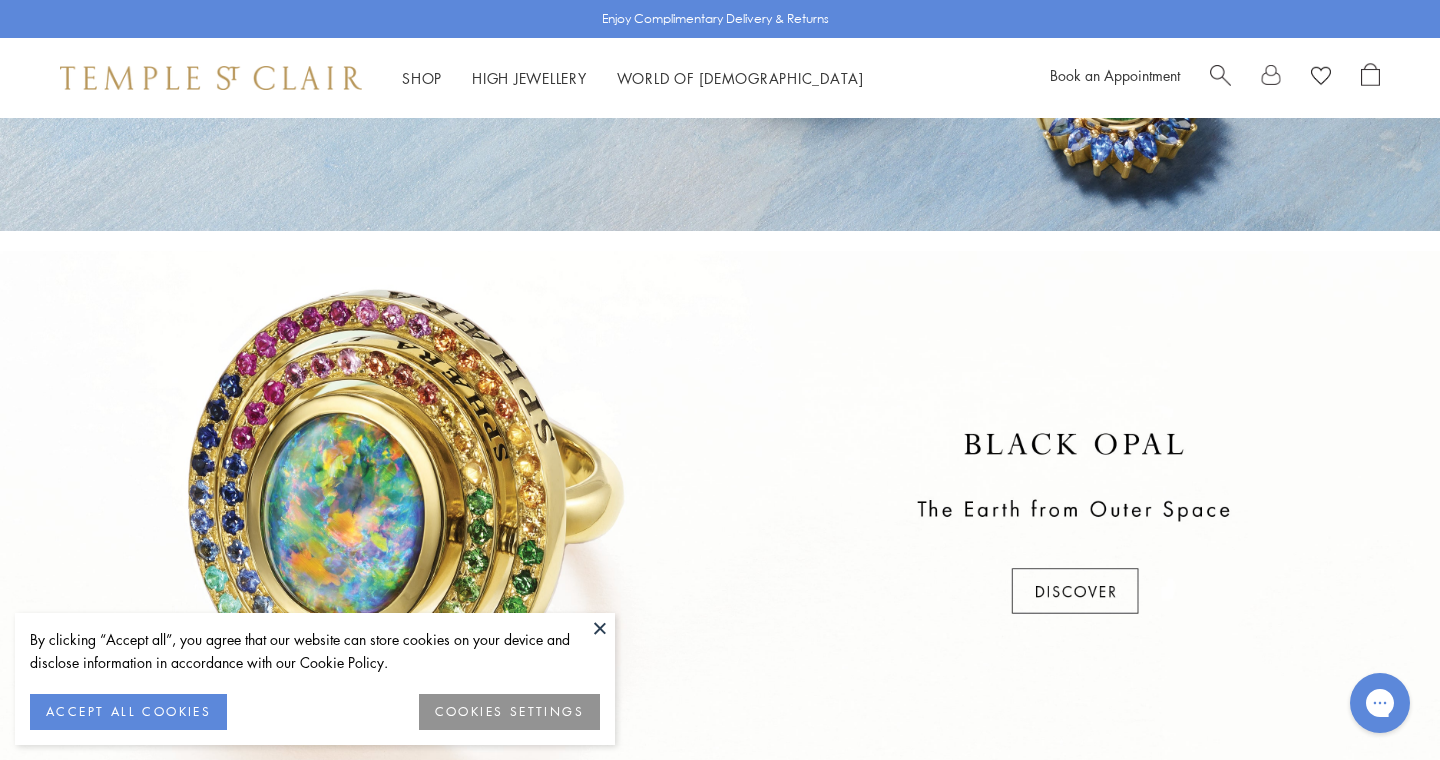 scroll, scrollTop: 1266, scrollLeft: 0, axis: vertical 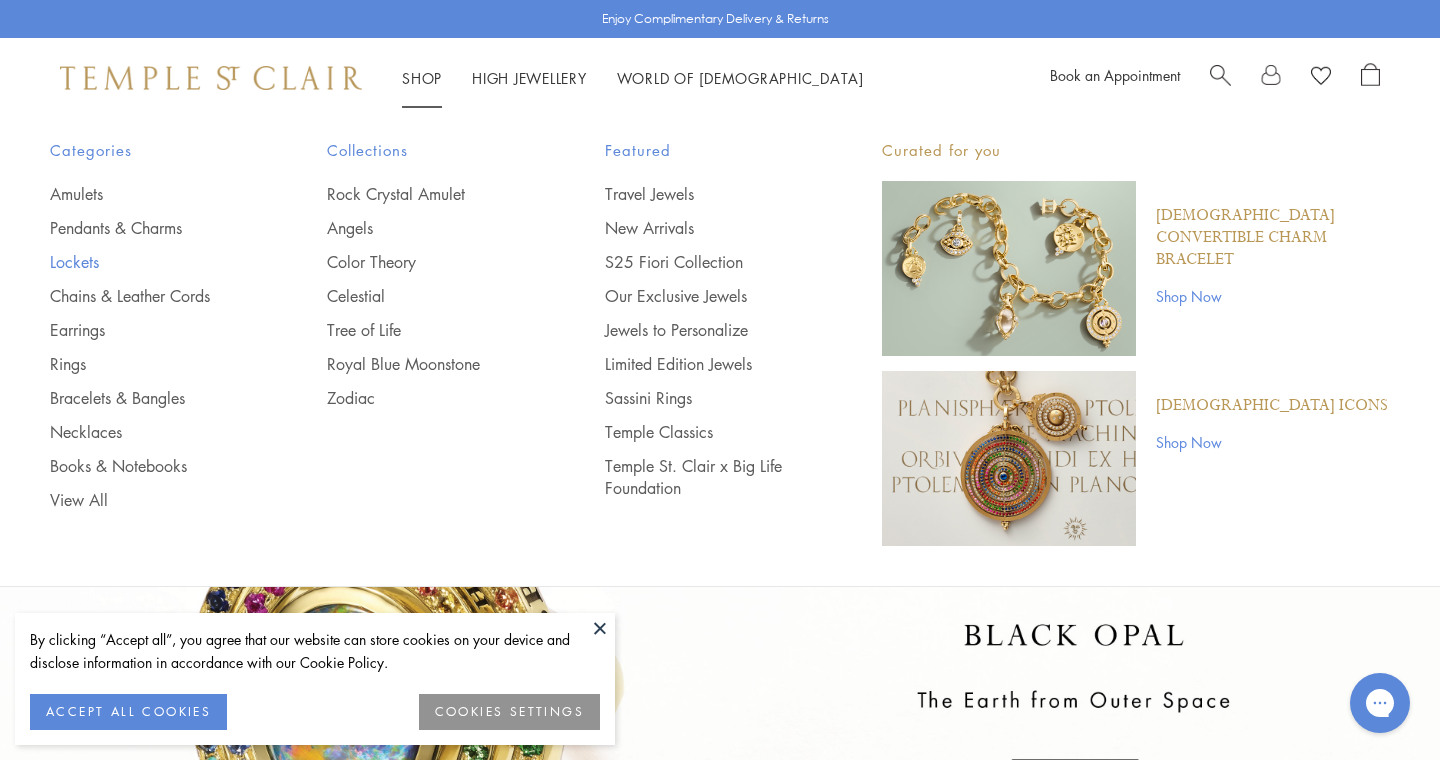 click on "Lockets" at bounding box center [148, 262] 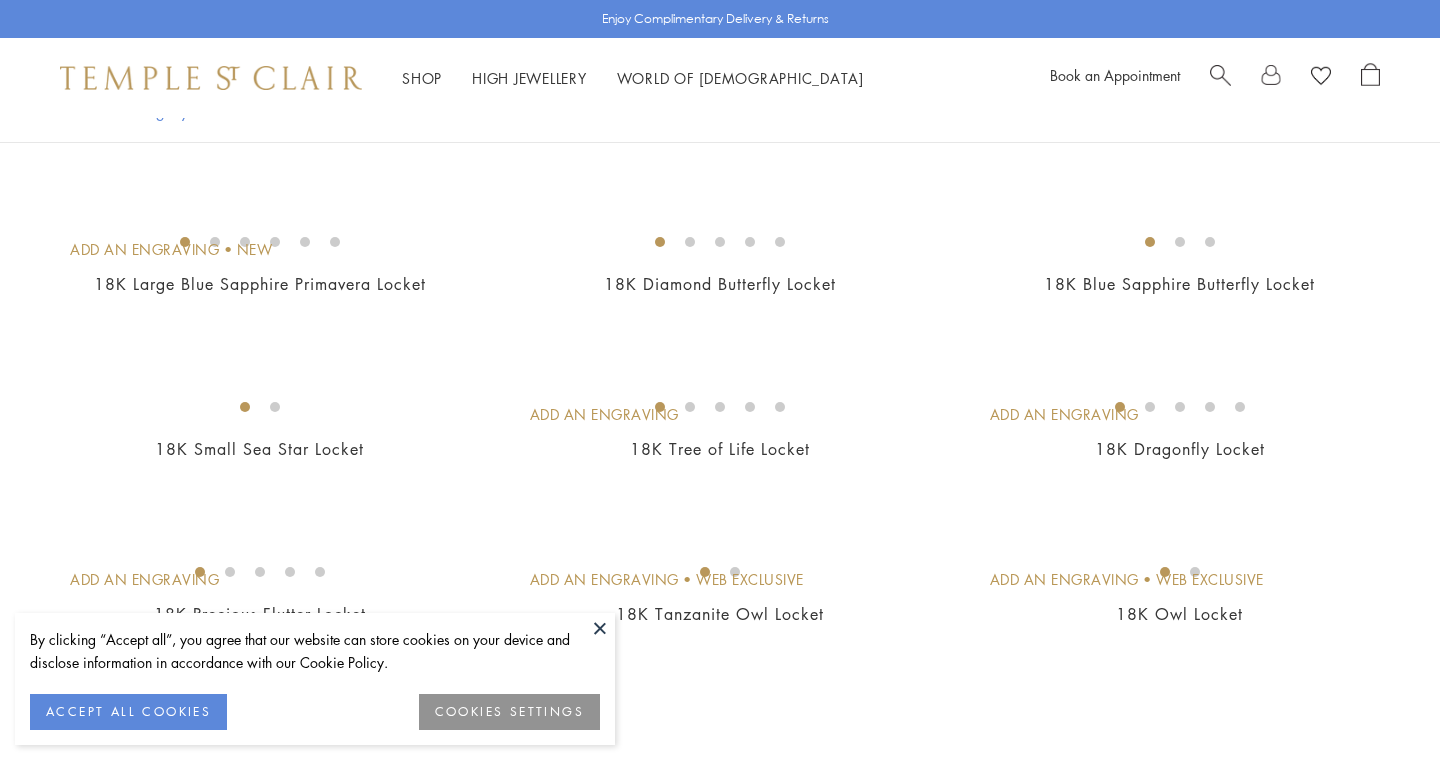 scroll, scrollTop: 818, scrollLeft: 0, axis: vertical 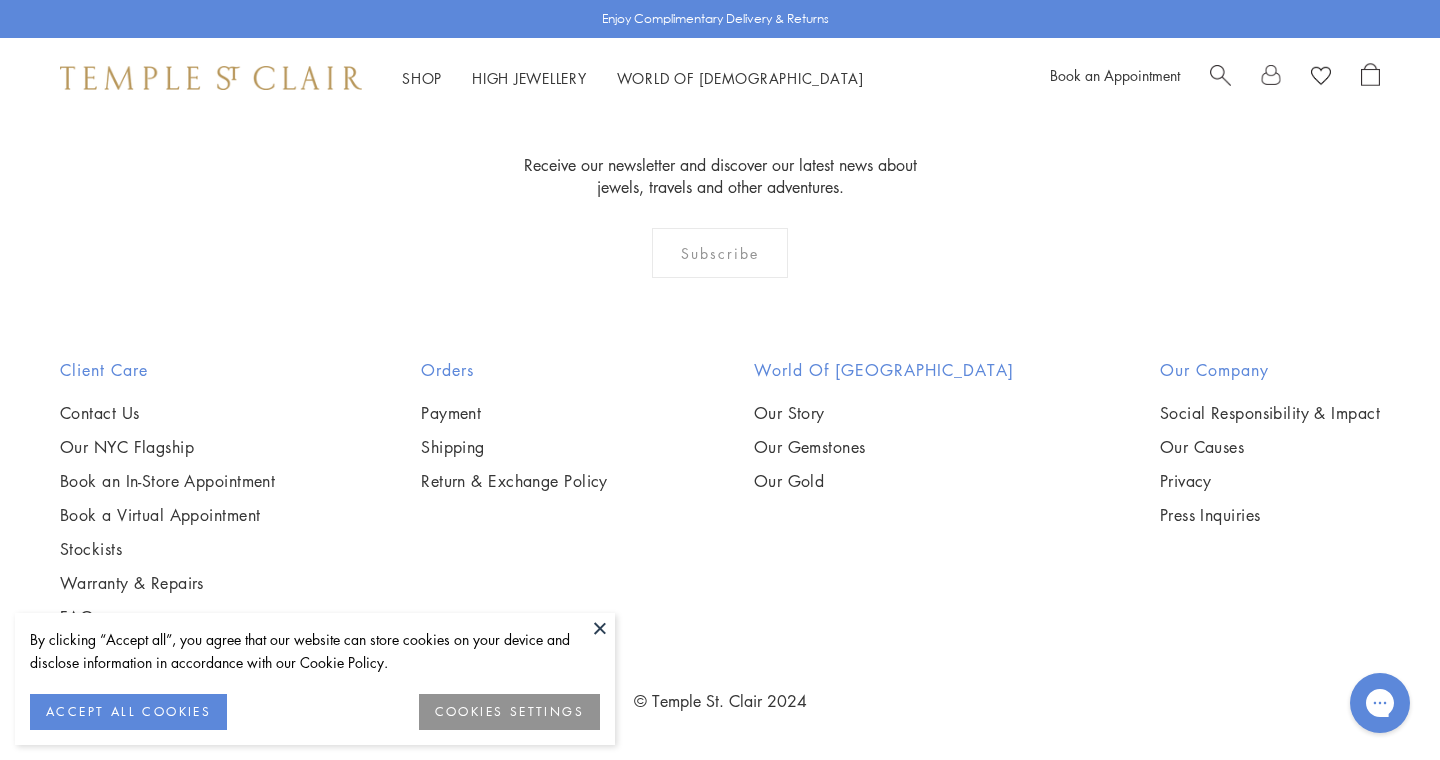 click at bounding box center (600, 628) 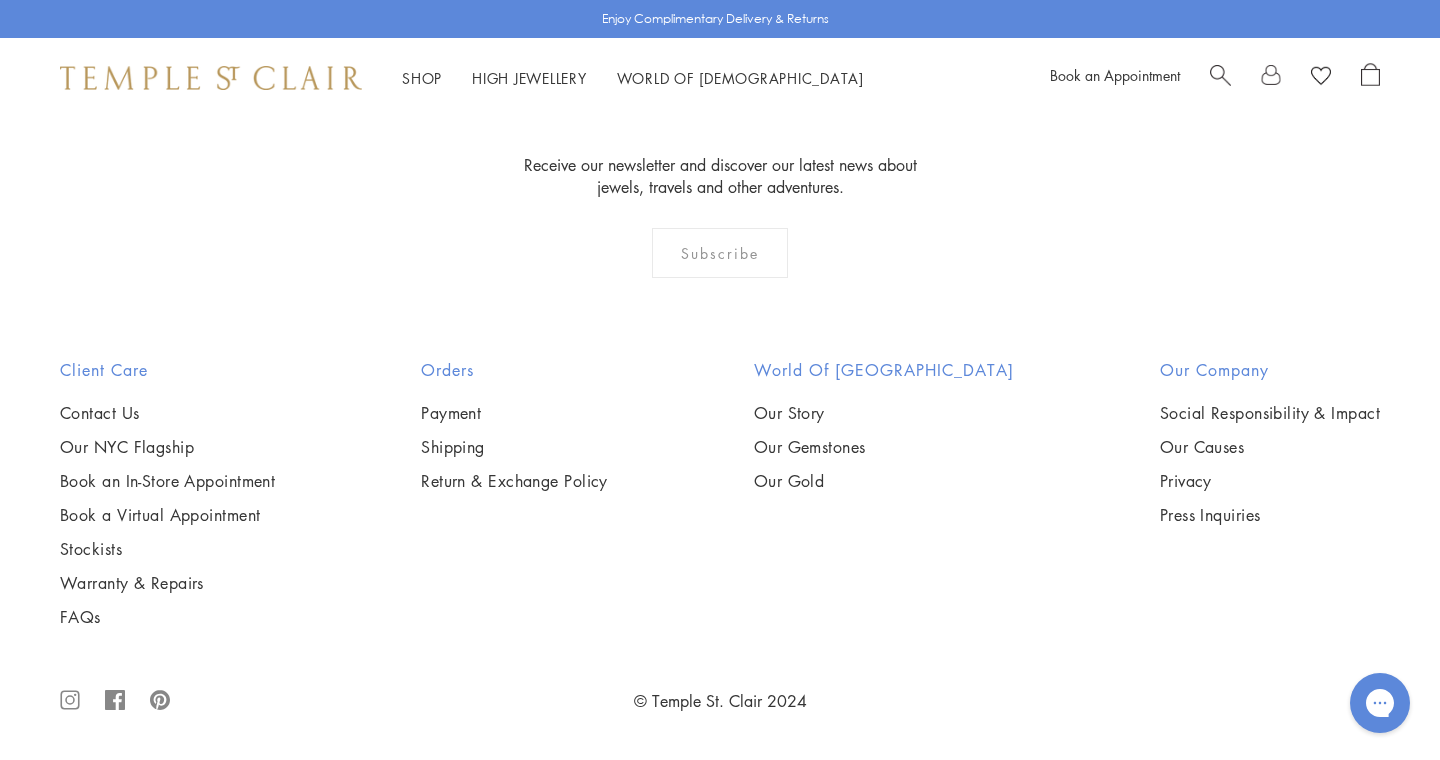 scroll, scrollTop: 1246, scrollLeft: 0, axis: vertical 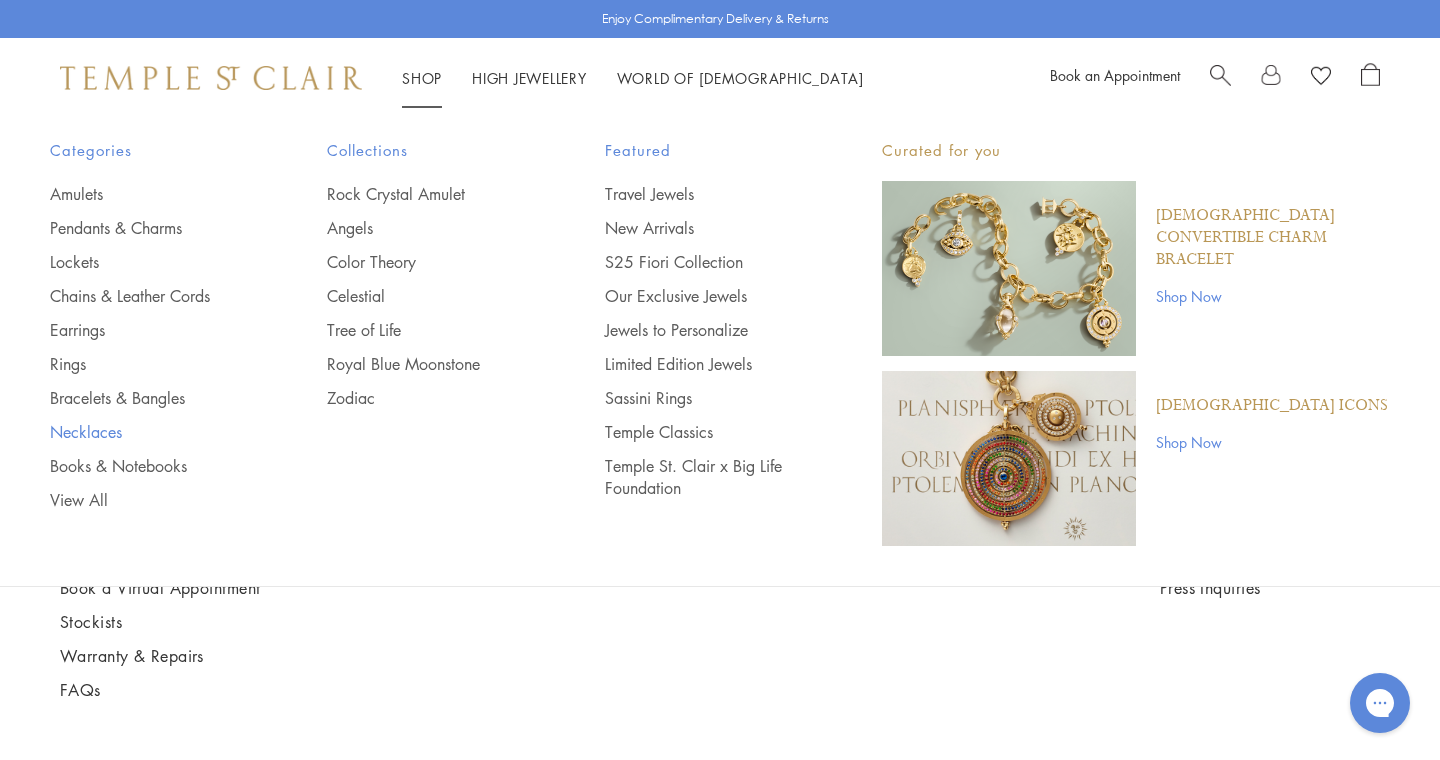 click on "Necklaces" at bounding box center [148, 432] 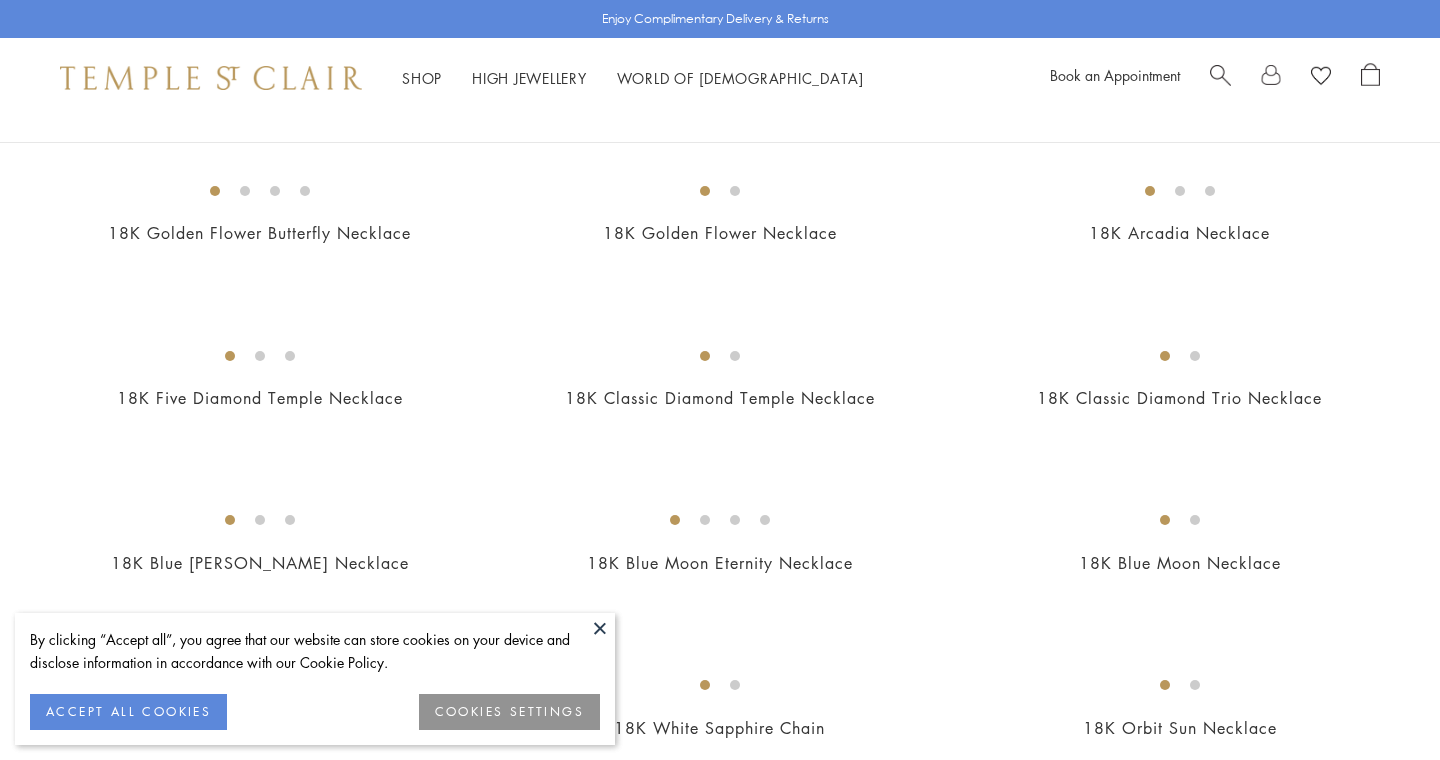 scroll, scrollTop: 835, scrollLeft: 0, axis: vertical 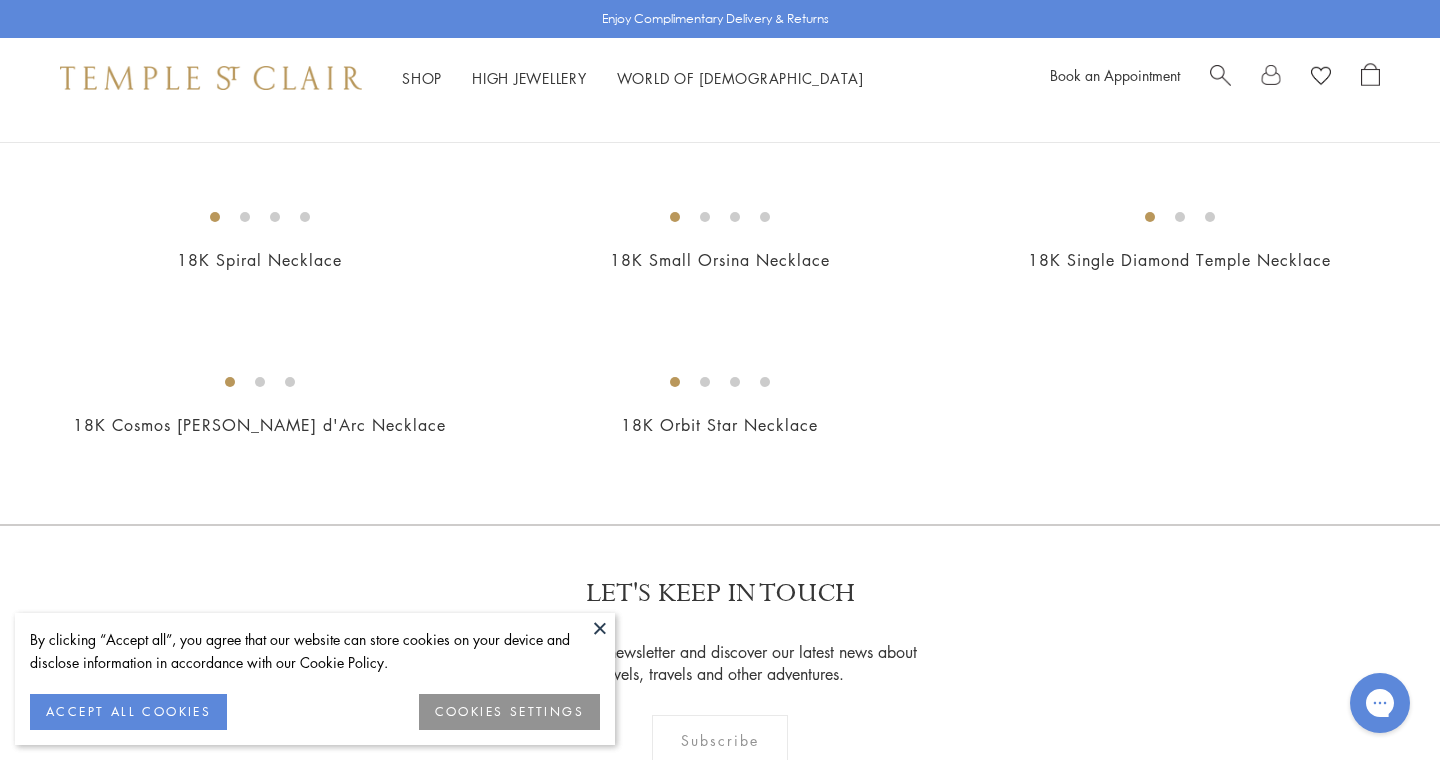 click at bounding box center [0, 0] 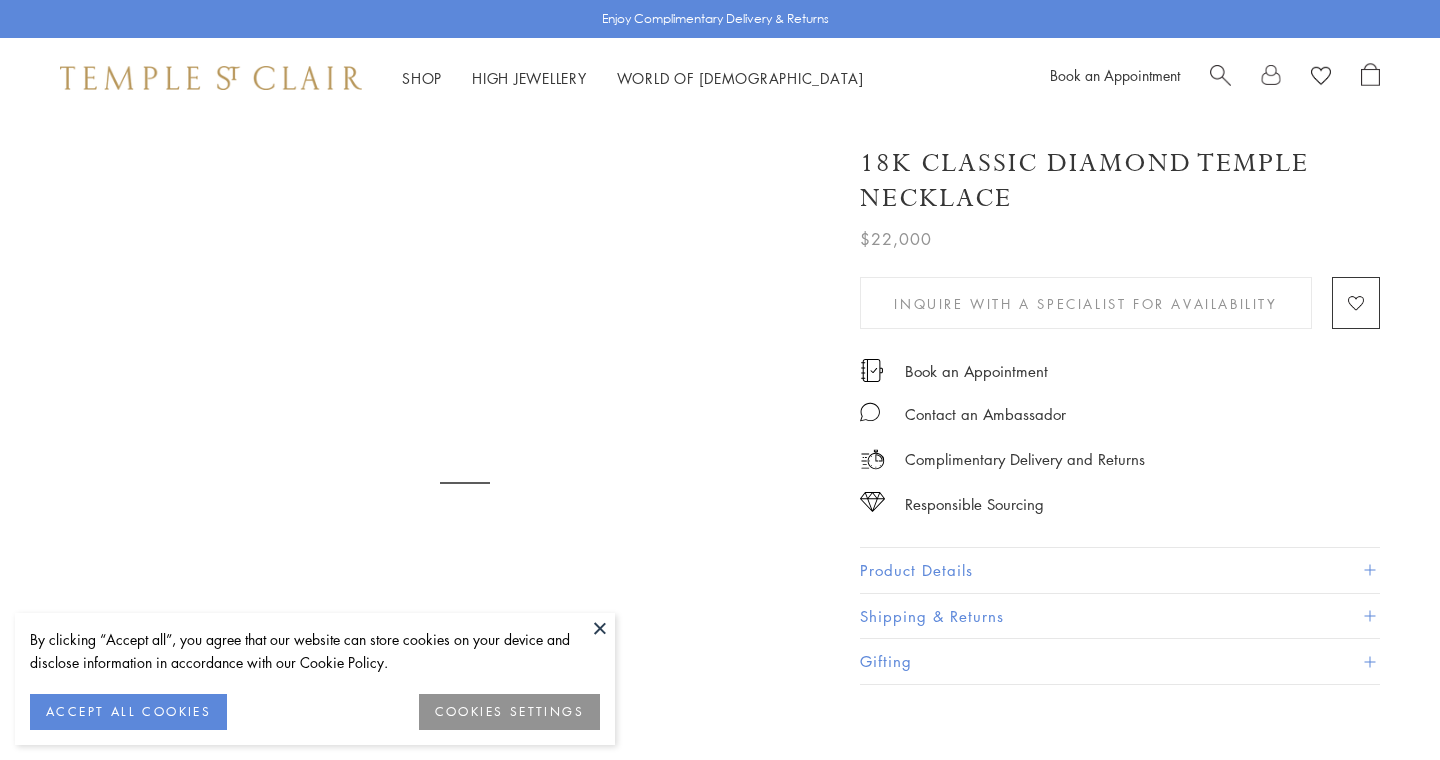 scroll, scrollTop: 0, scrollLeft: 0, axis: both 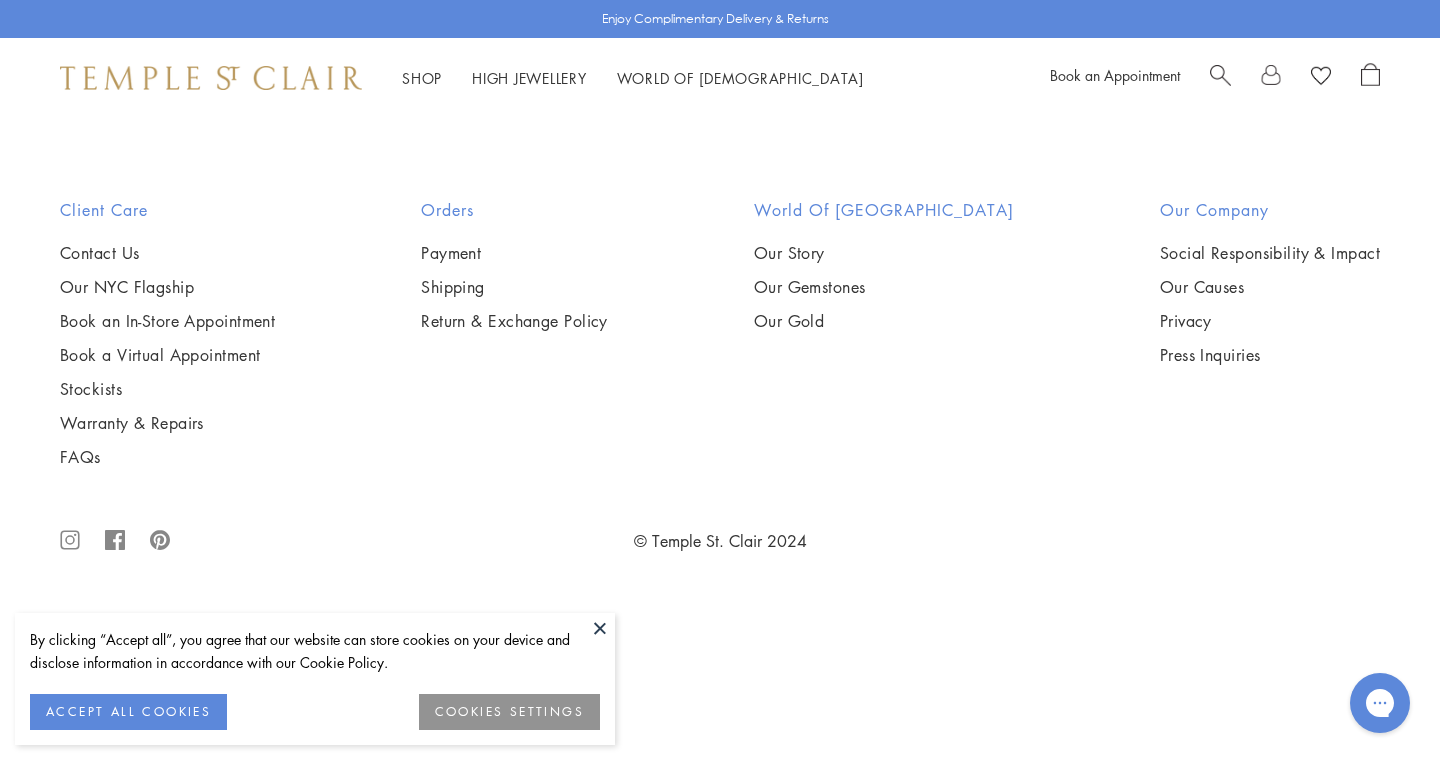 click at bounding box center (600, 628) 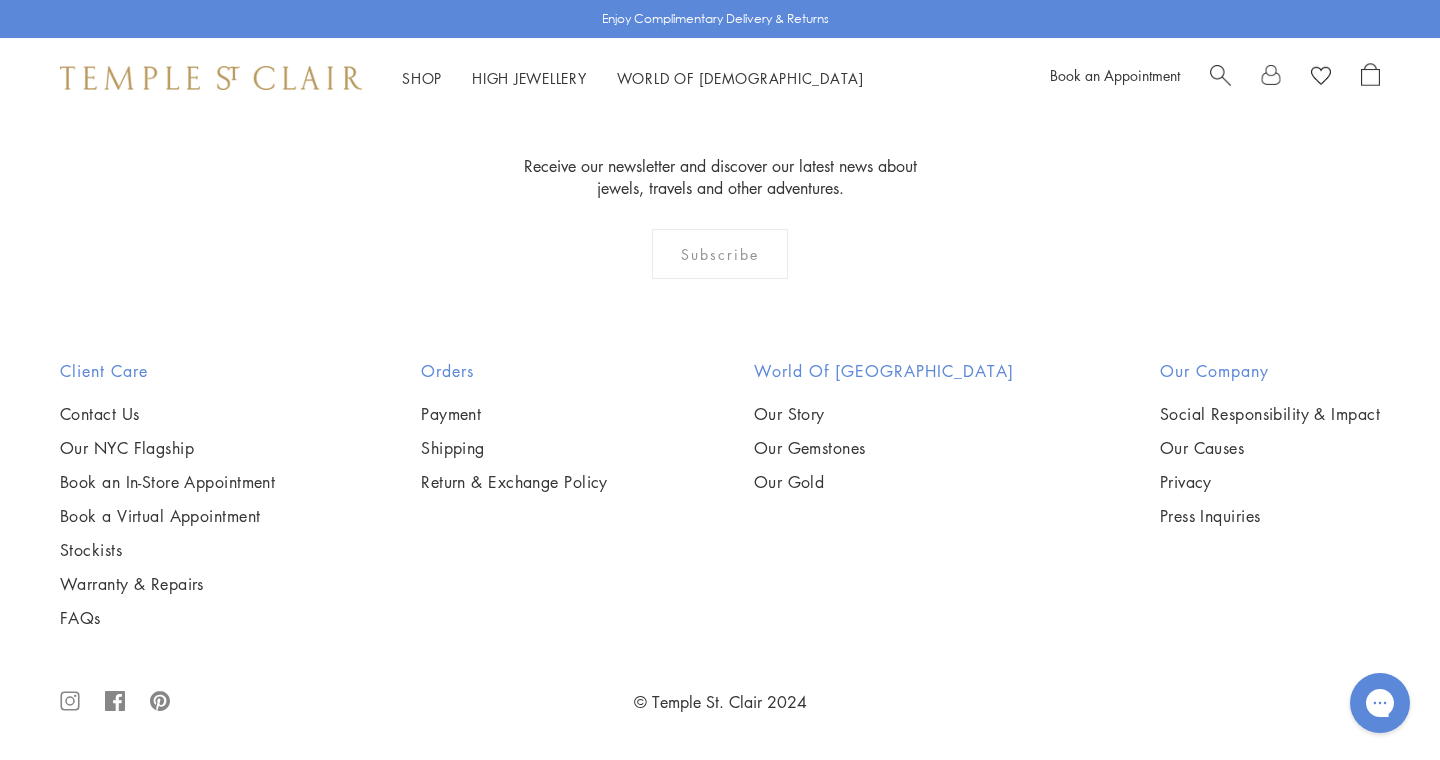 scroll, scrollTop: 6828, scrollLeft: 0, axis: vertical 